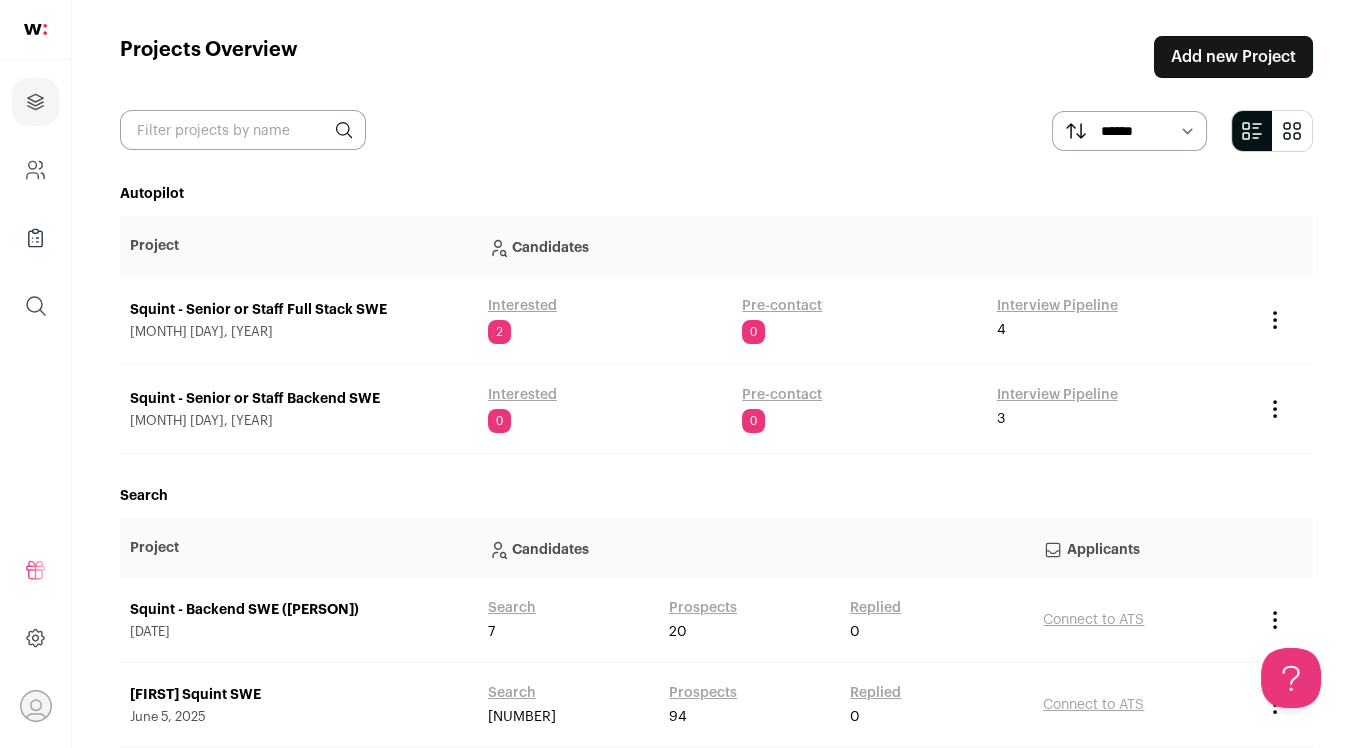 scroll, scrollTop: 0, scrollLeft: 0, axis: both 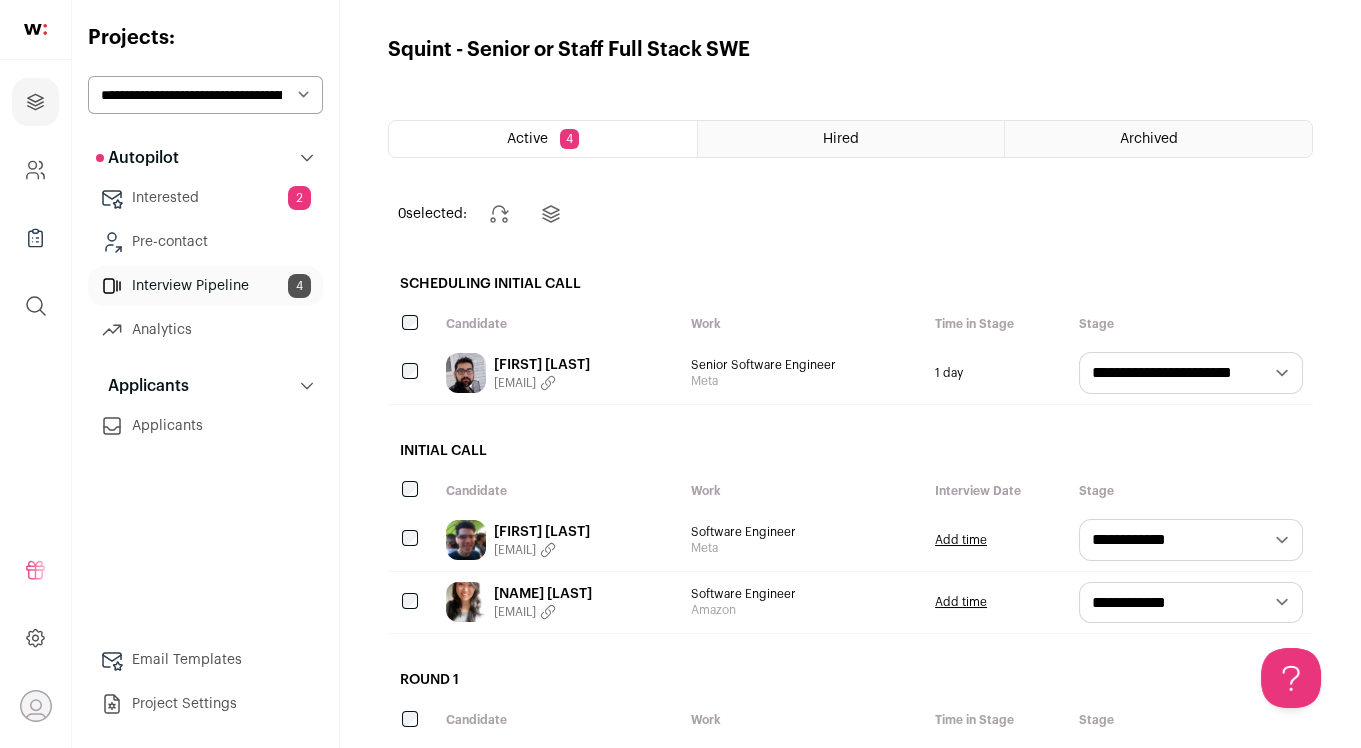 click on "Abhinav Vudya" at bounding box center [542, 365] 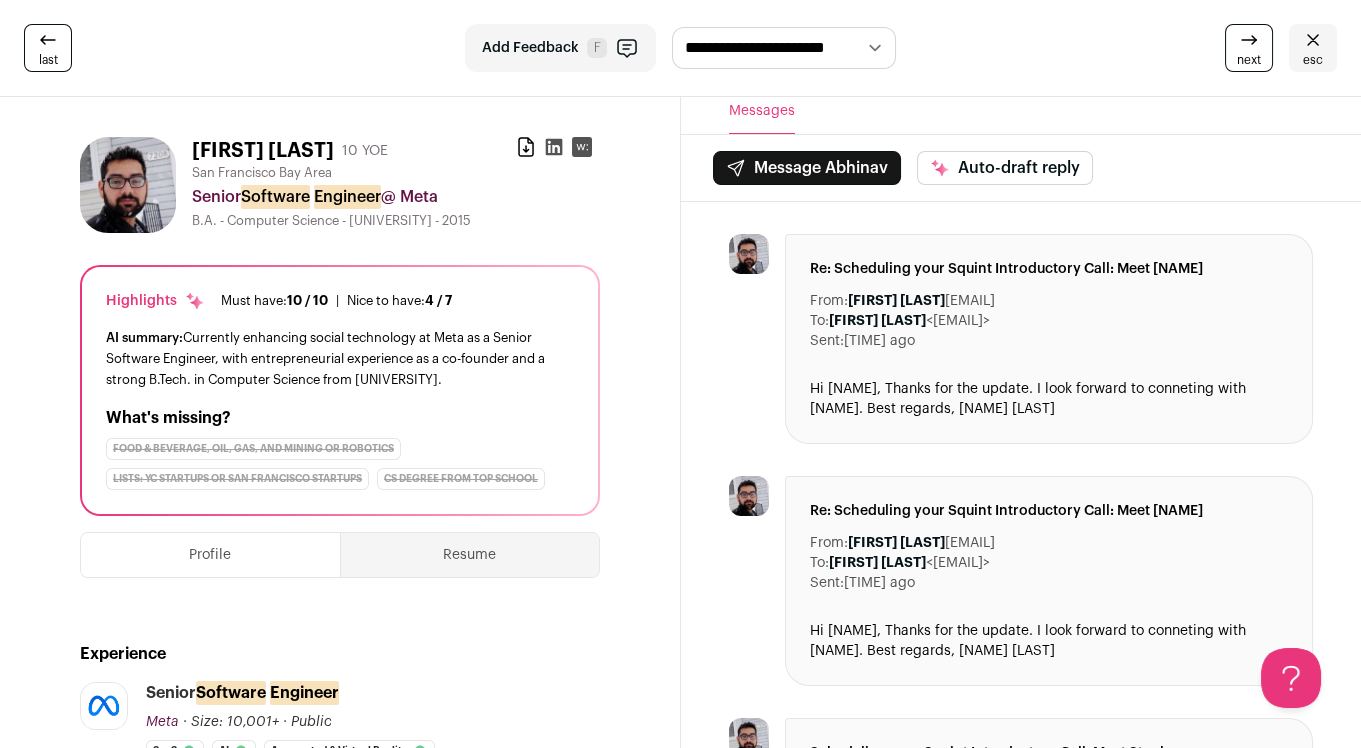 scroll, scrollTop: 0, scrollLeft: 0, axis: both 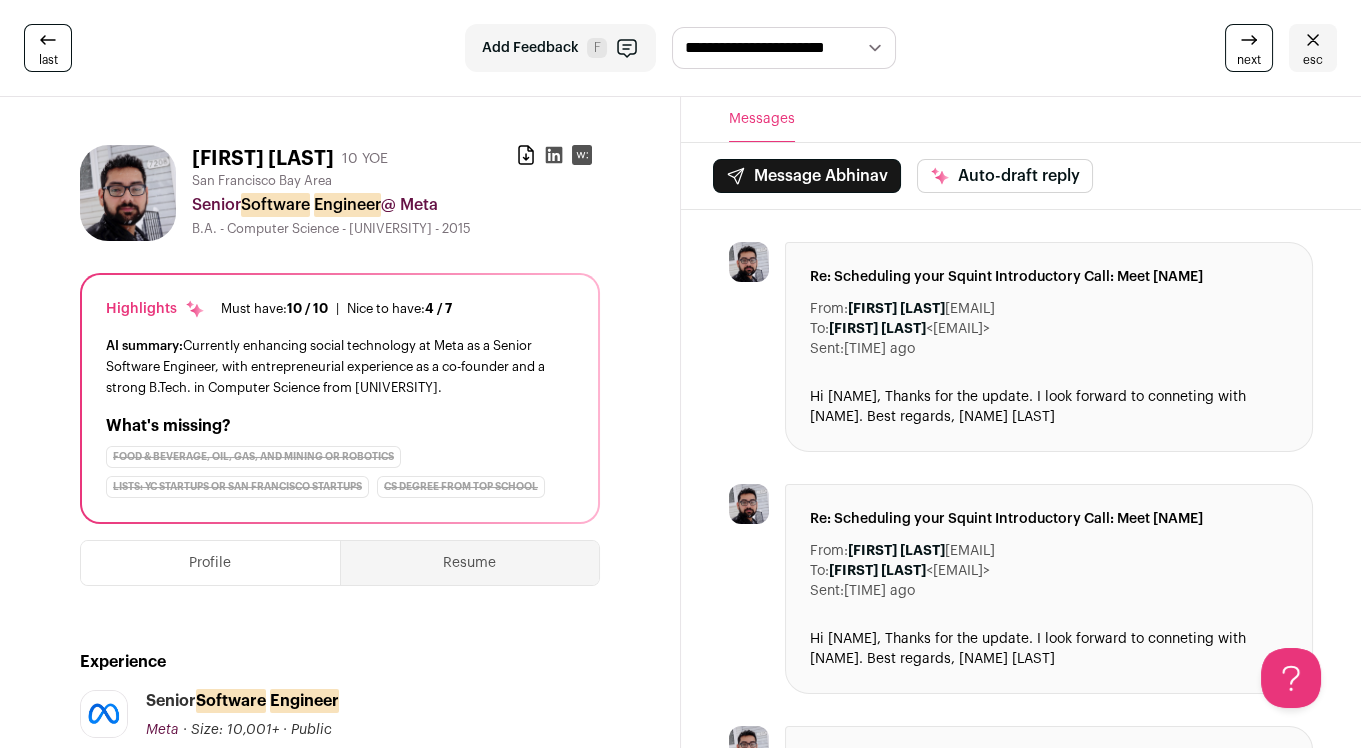 click at bounding box center [553, 155] 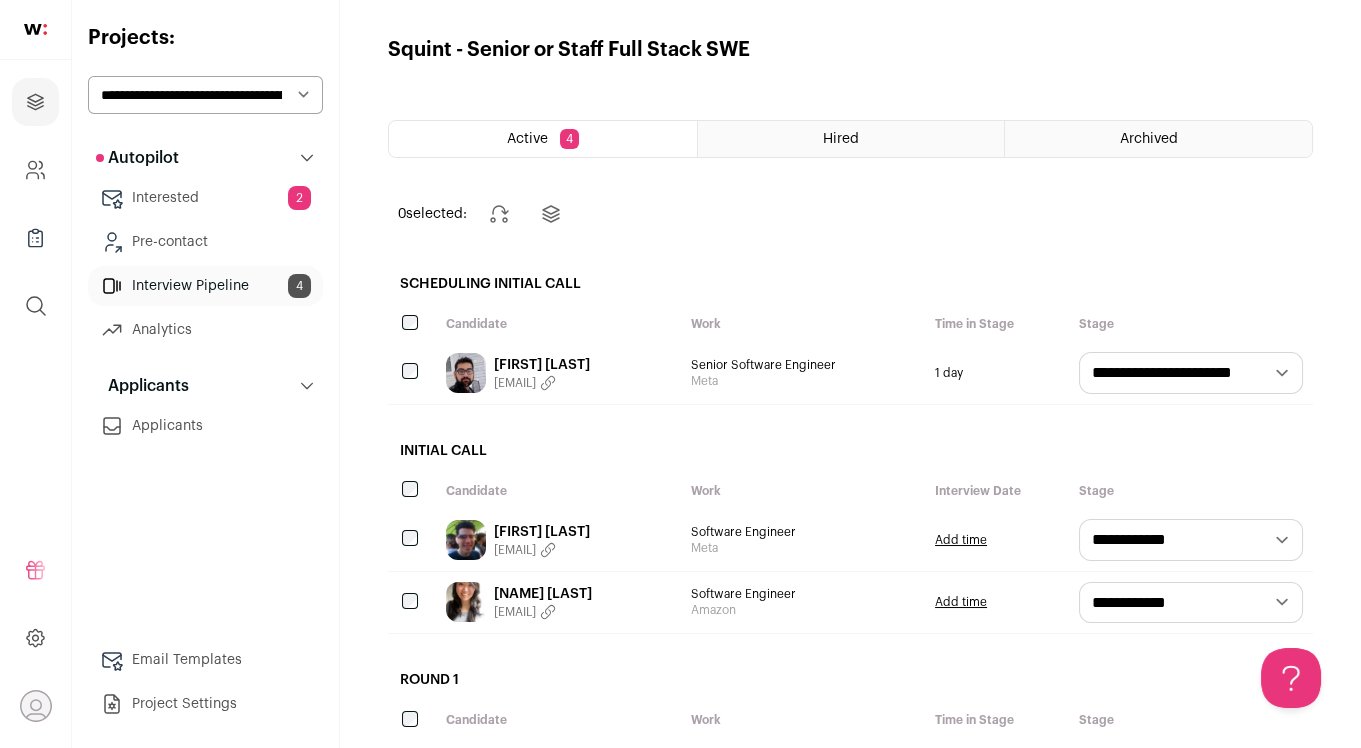 scroll, scrollTop: 0, scrollLeft: 0, axis: both 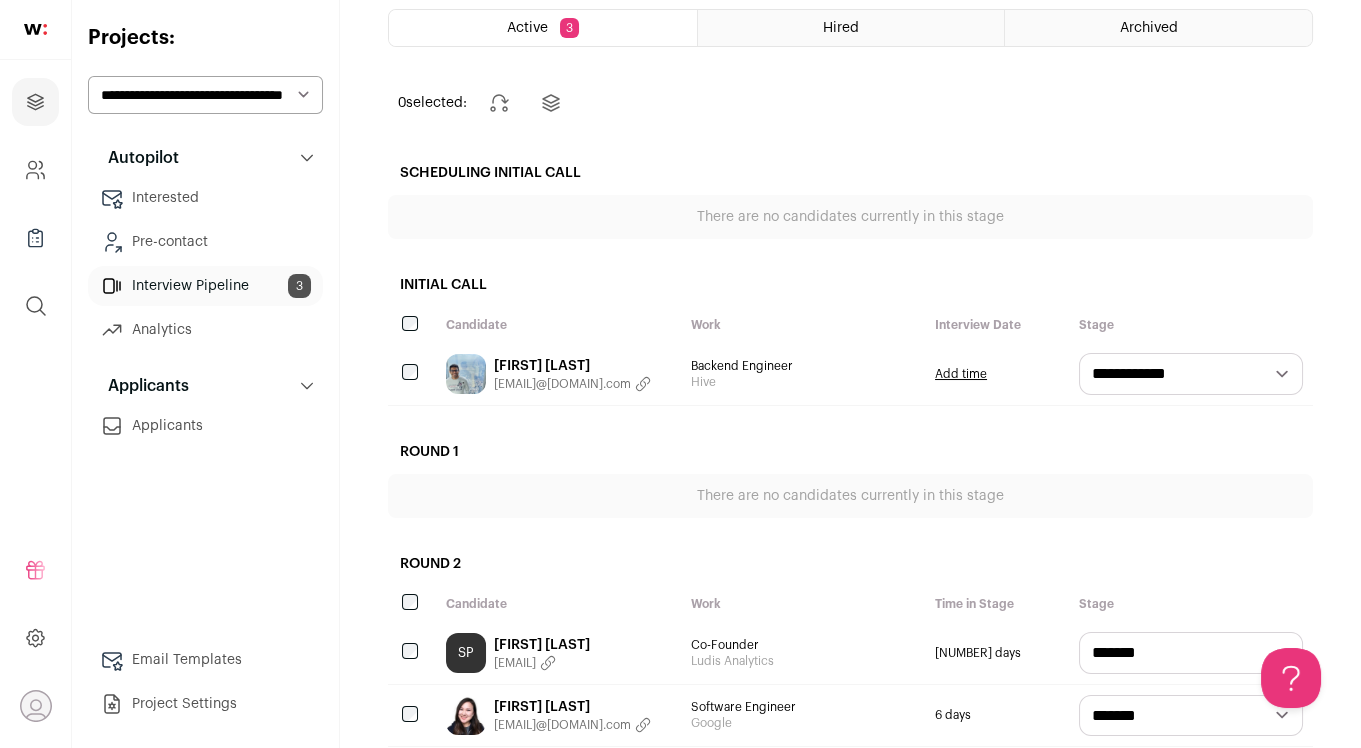 click on "[FIRST] [LAST]" at bounding box center [572, 366] 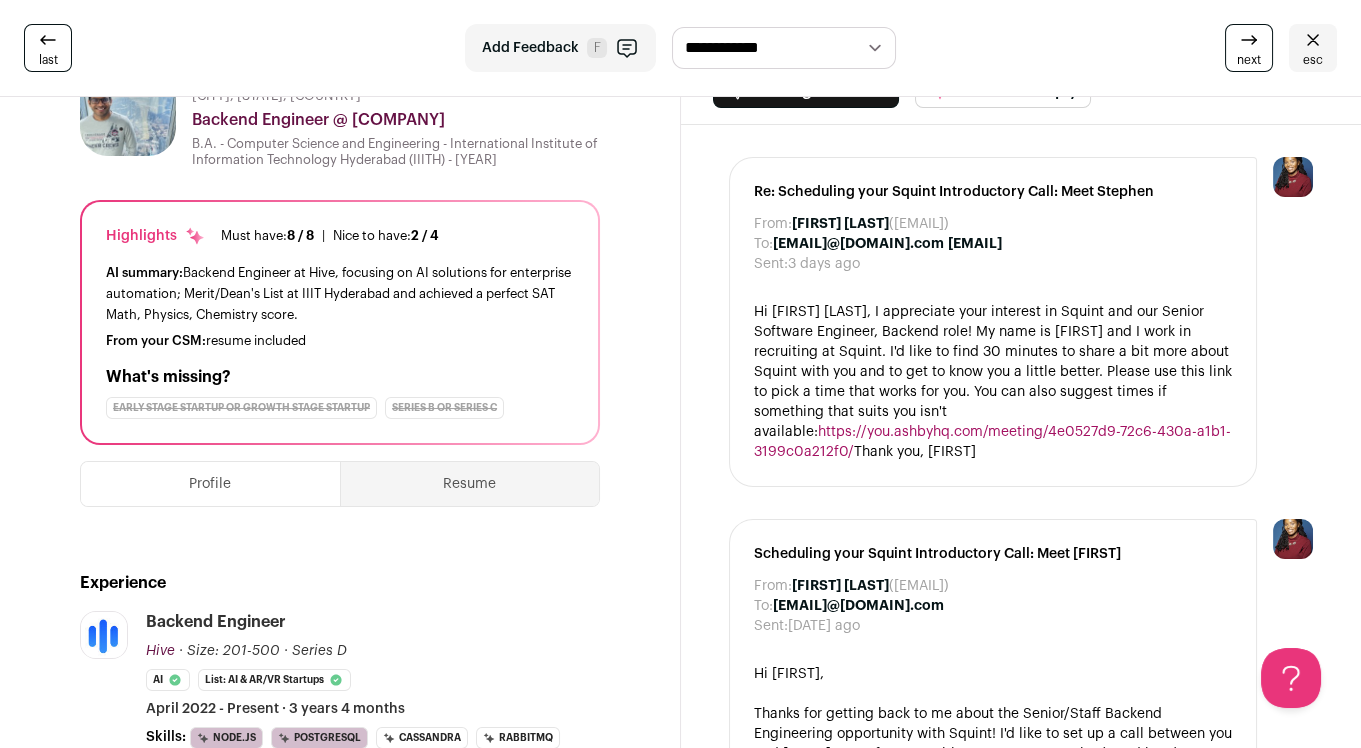 scroll, scrollTop: 0, scrollLeft: 0, axis: both 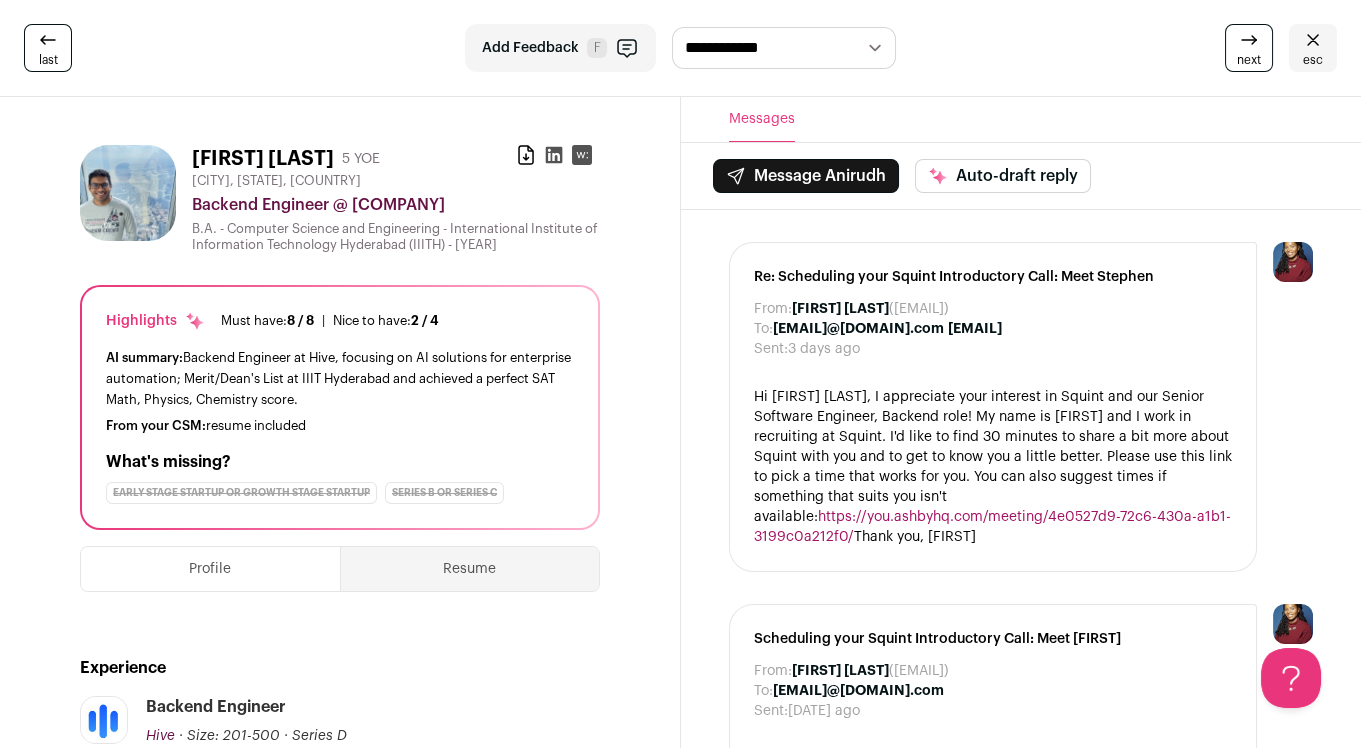 click on "esc" at bounding box center (1313, 60) 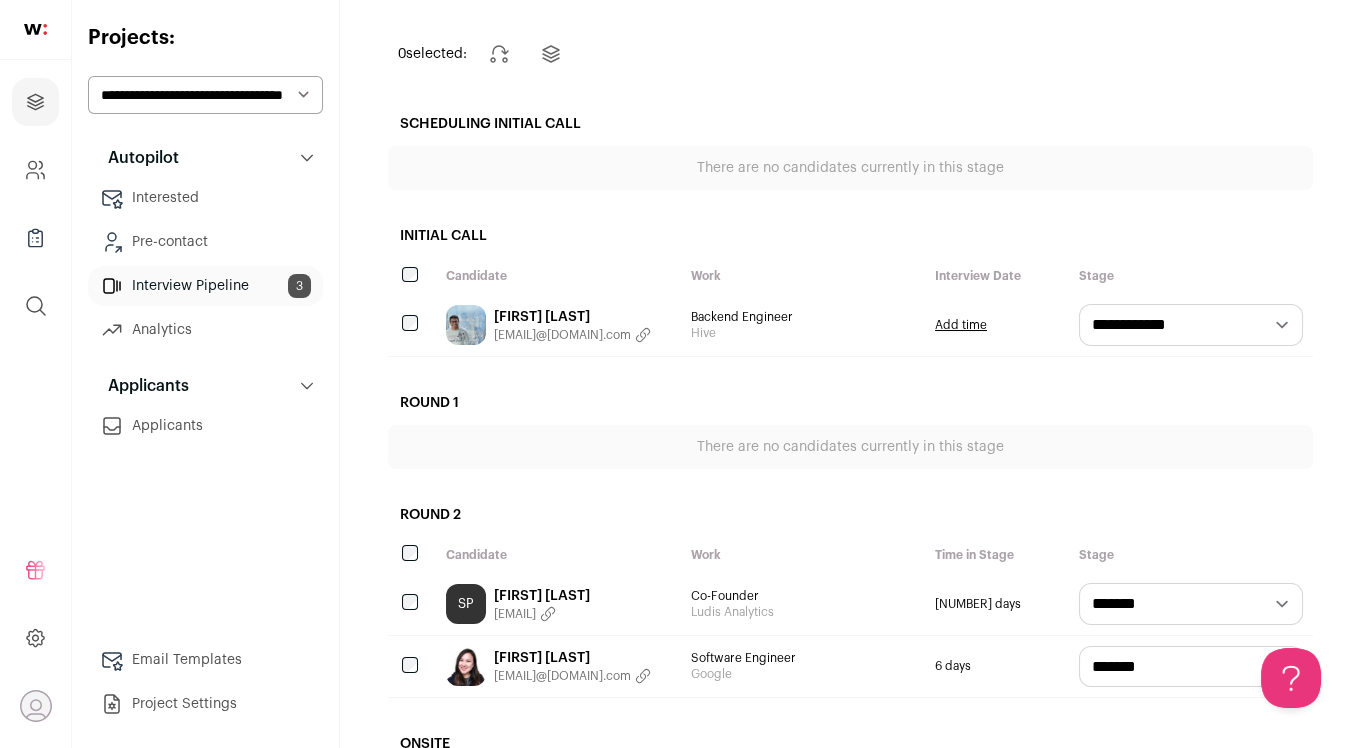 scroll, scrollTop: 165, scrollLeft: 0, axis: vertical 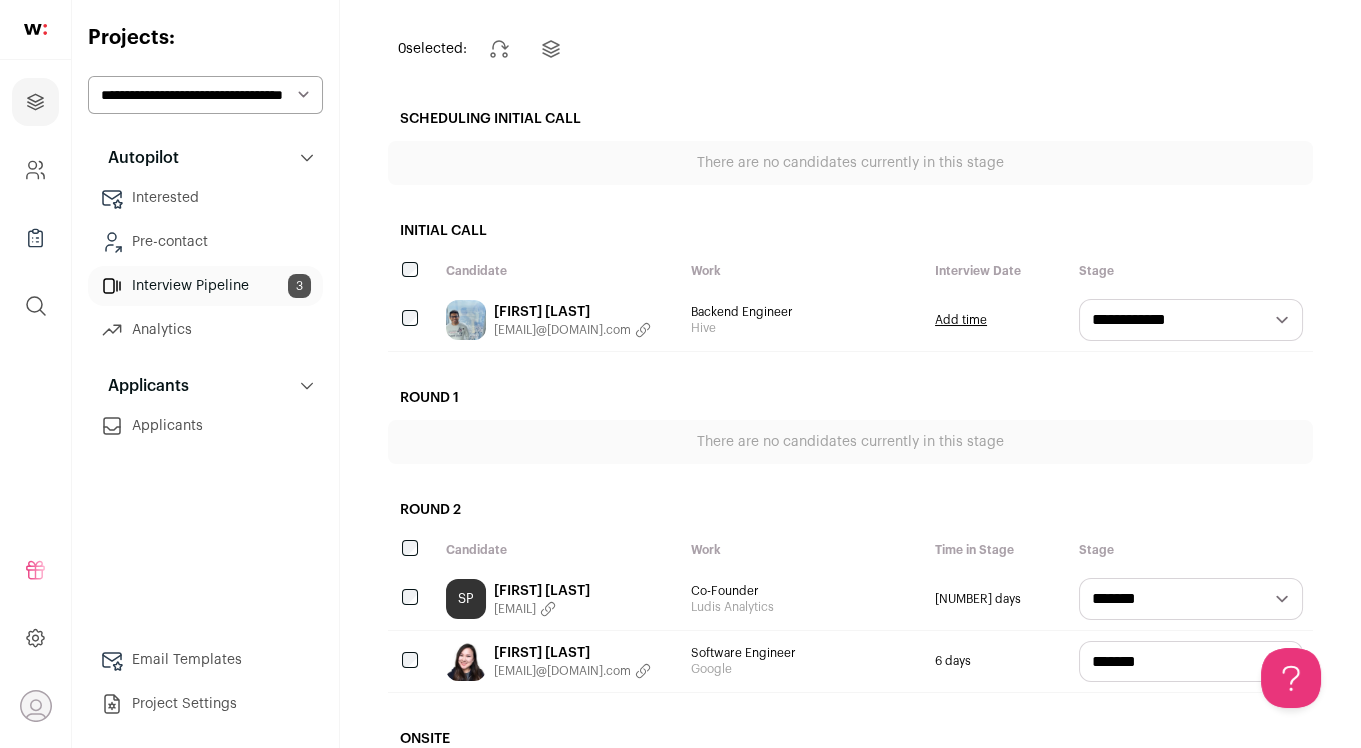 click on "**********" at bounding box center [1191, 320] 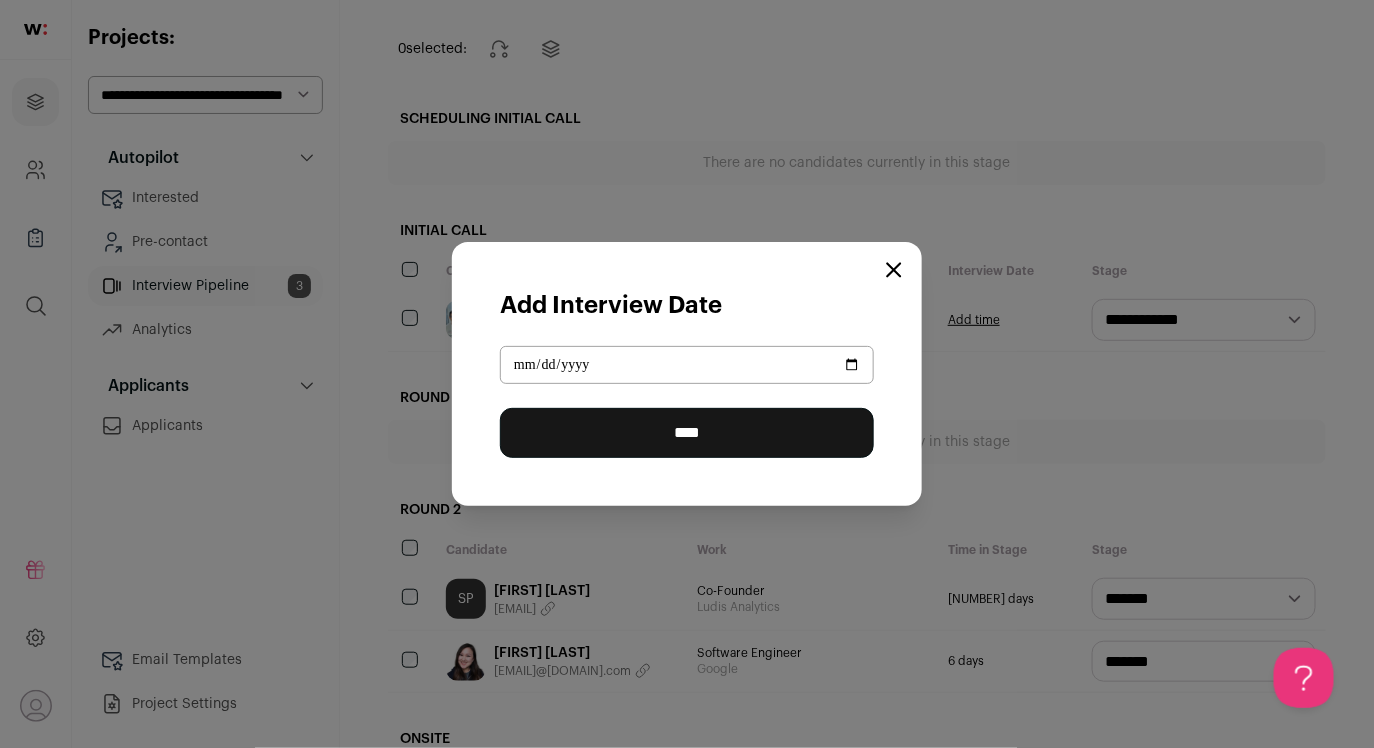 click at bounding box center (687, 365) 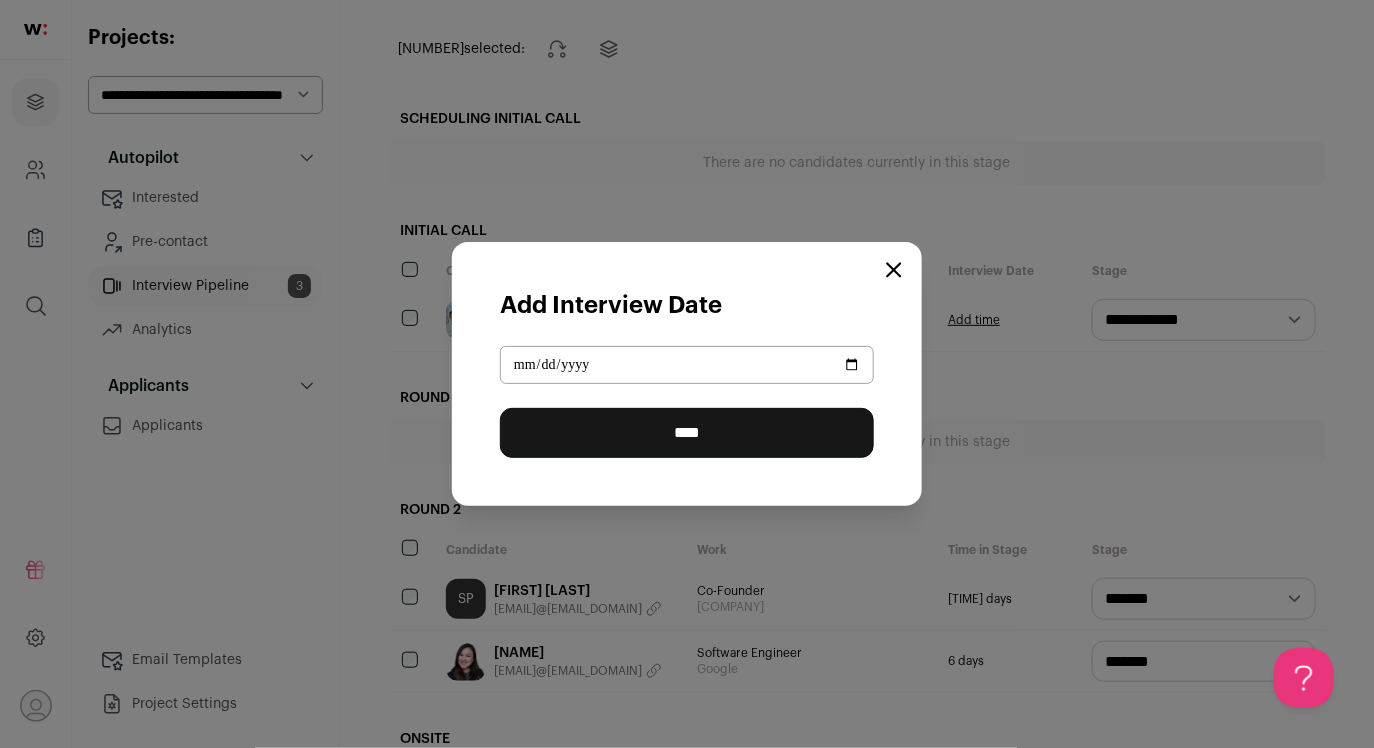 type on "**********" 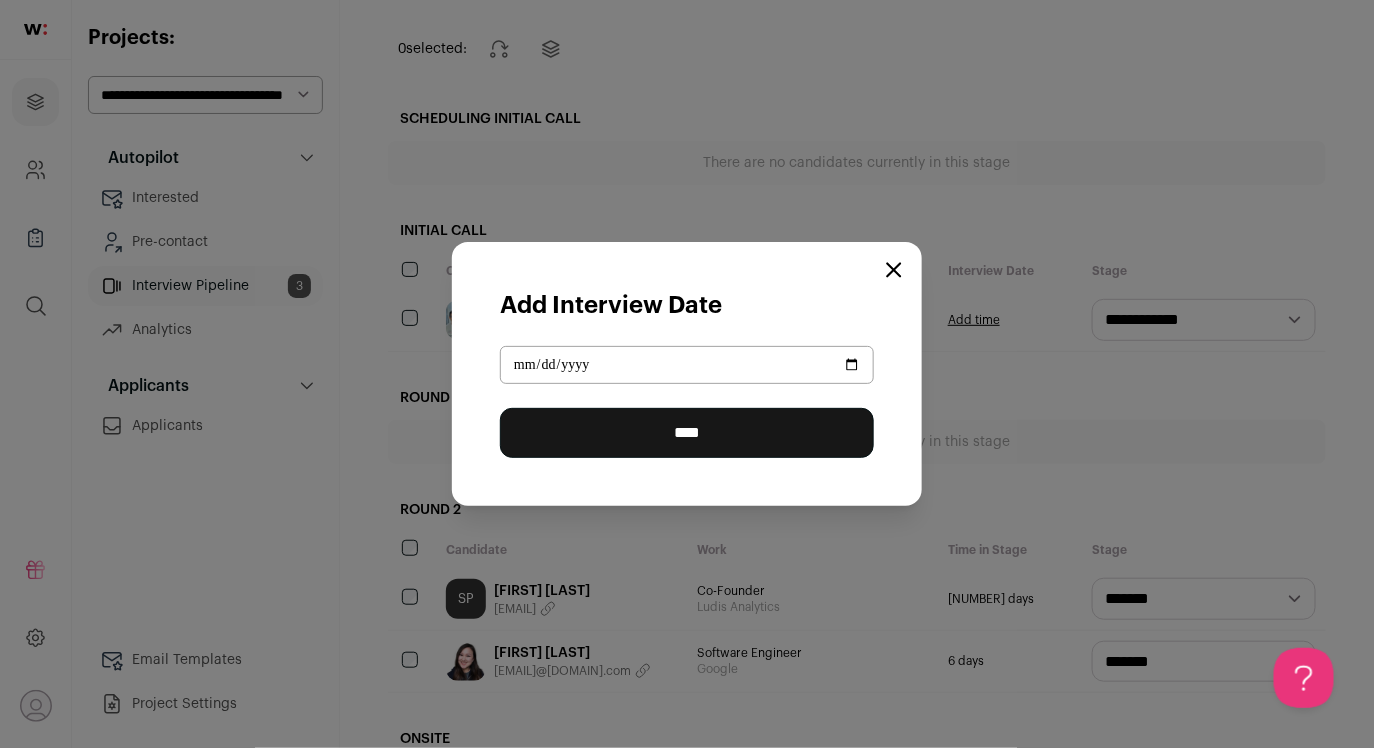 click on "****" at bounding box center (687, 433) 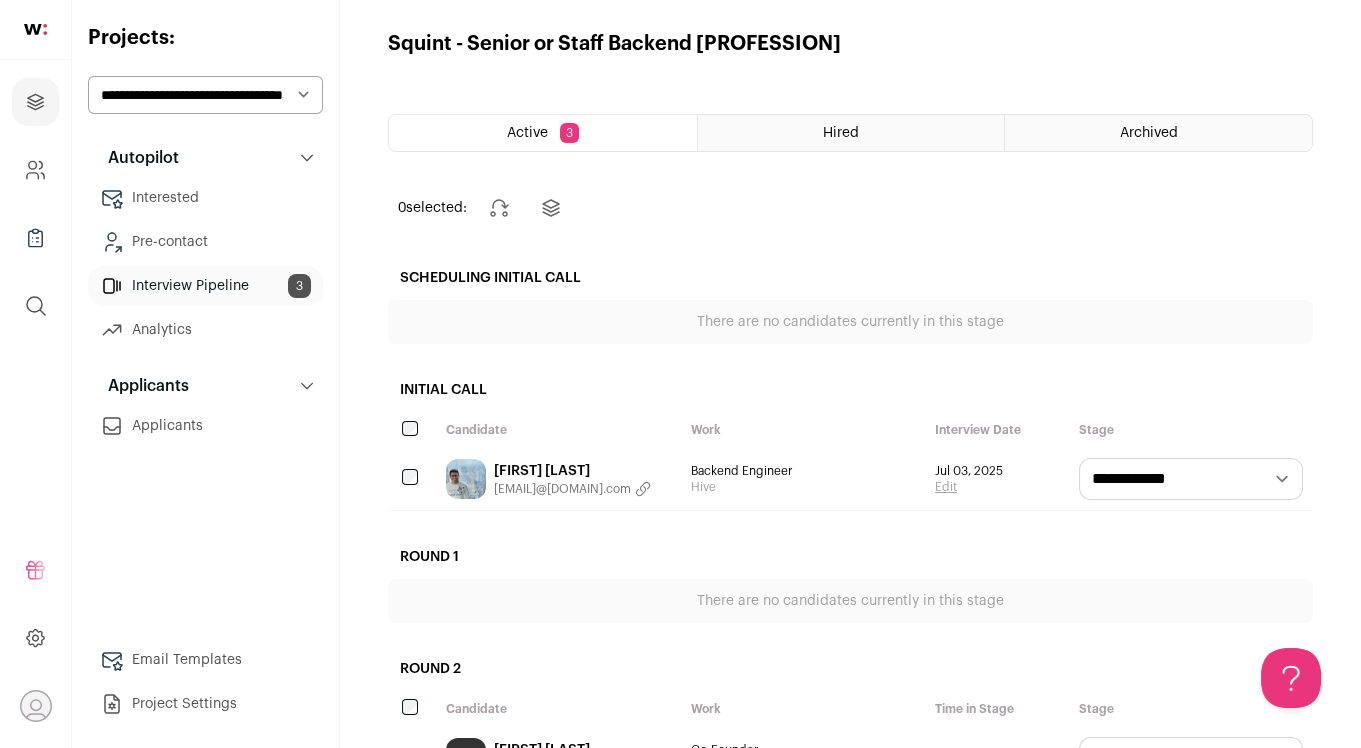 scroll, scrollTop: 0, scrollLeft: 0, axis: both 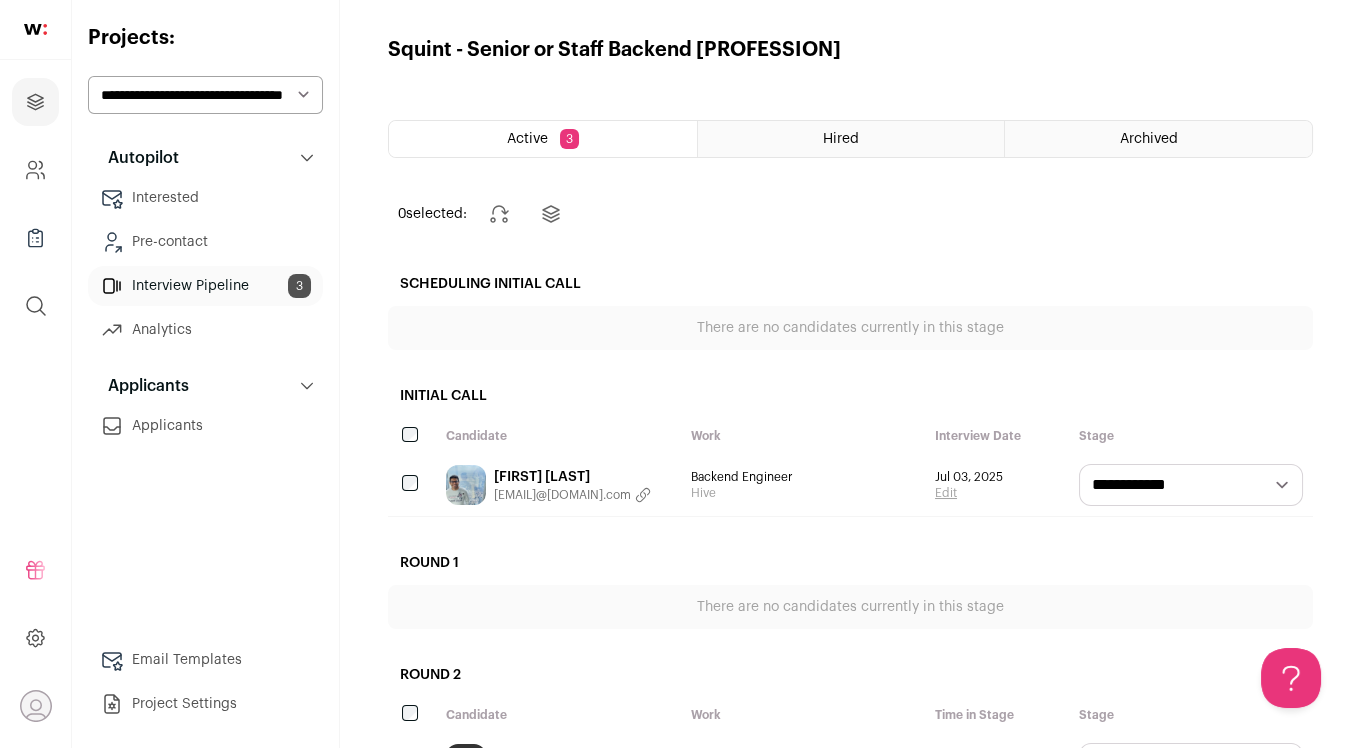 click on "**********" at bounding box center [205, 95] 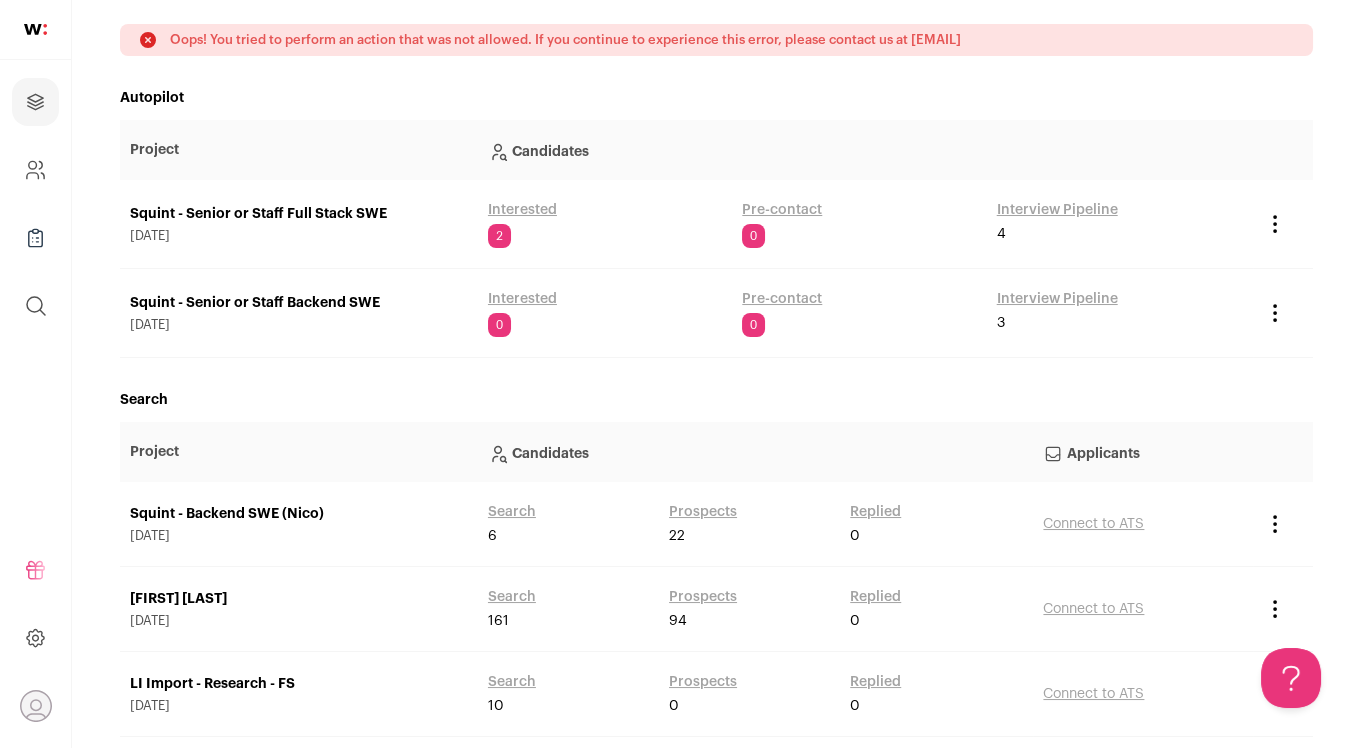 scroll, scrollTop: 161, scrollLeft: 0, axis: vertical 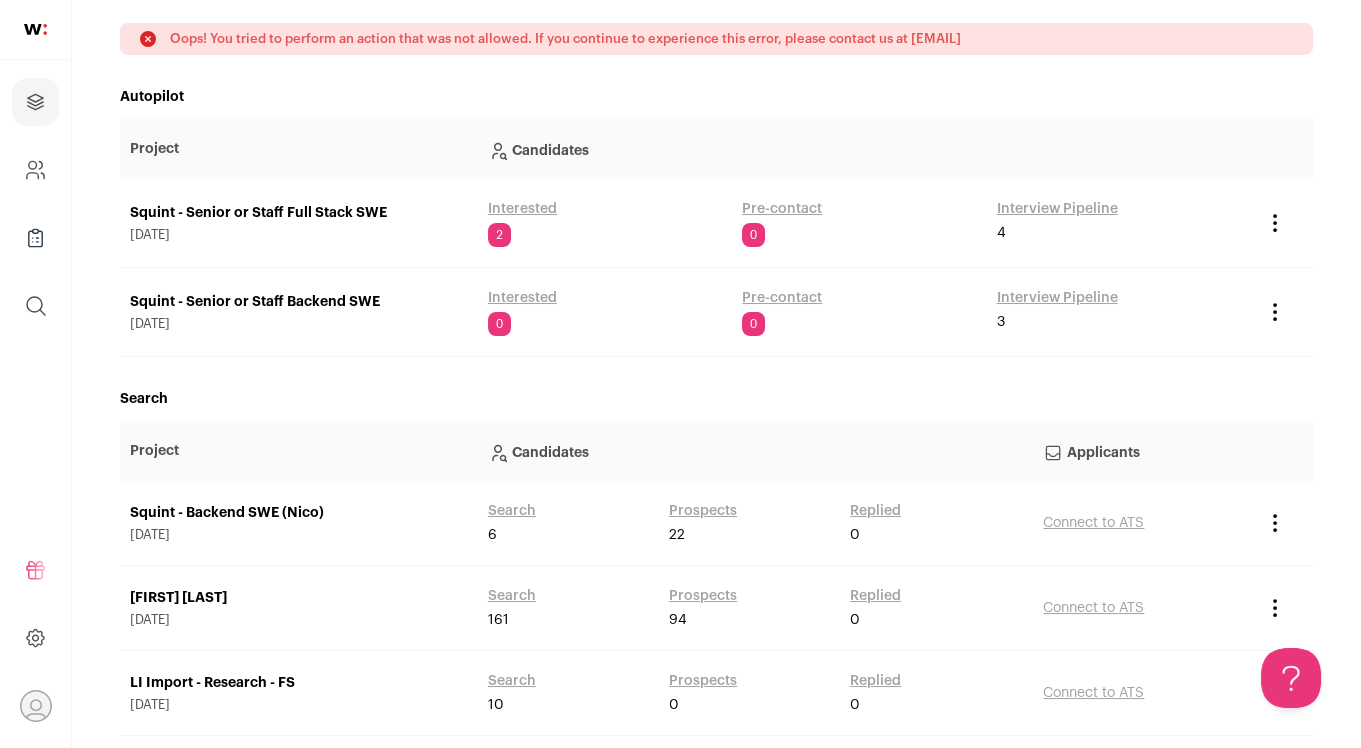 click on "Interview Pipeline" at bounding box center (1057, 209) 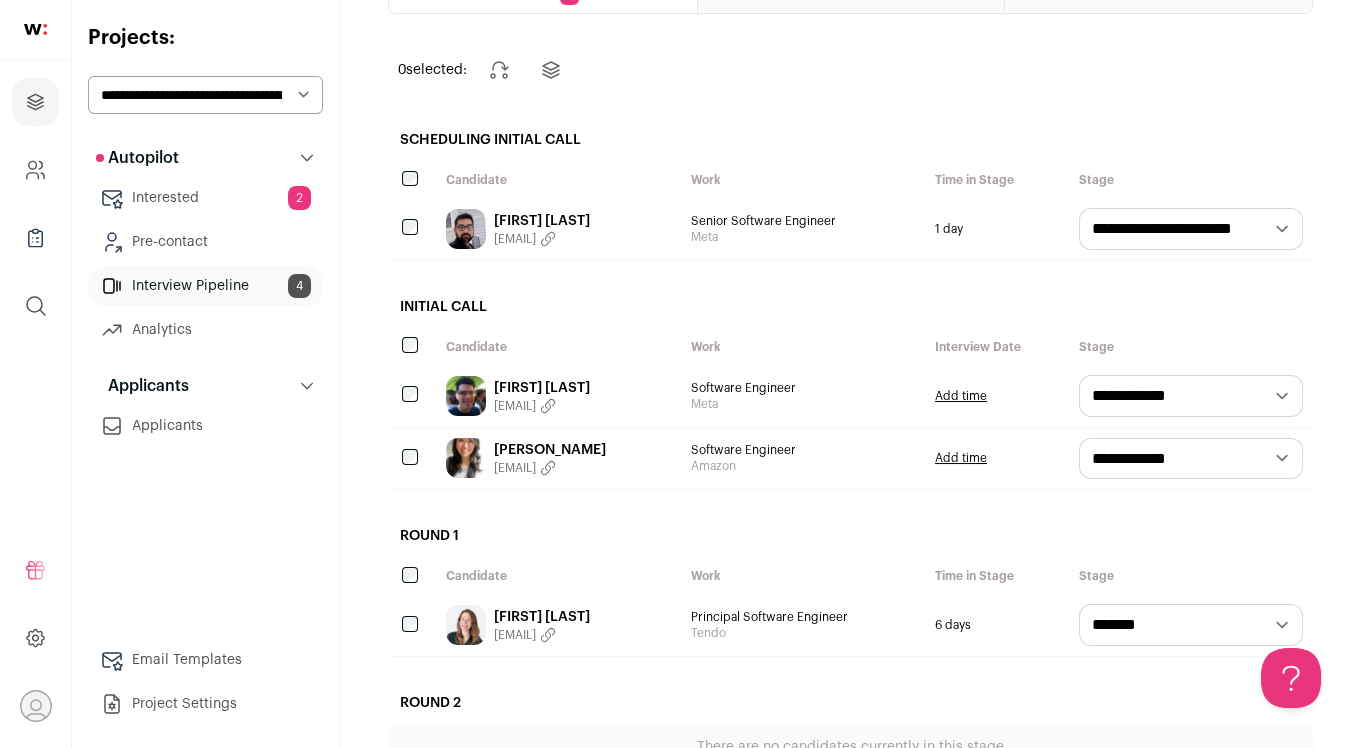scroll, scrollTop: 183, scrollLeft: 0, axis: vertical 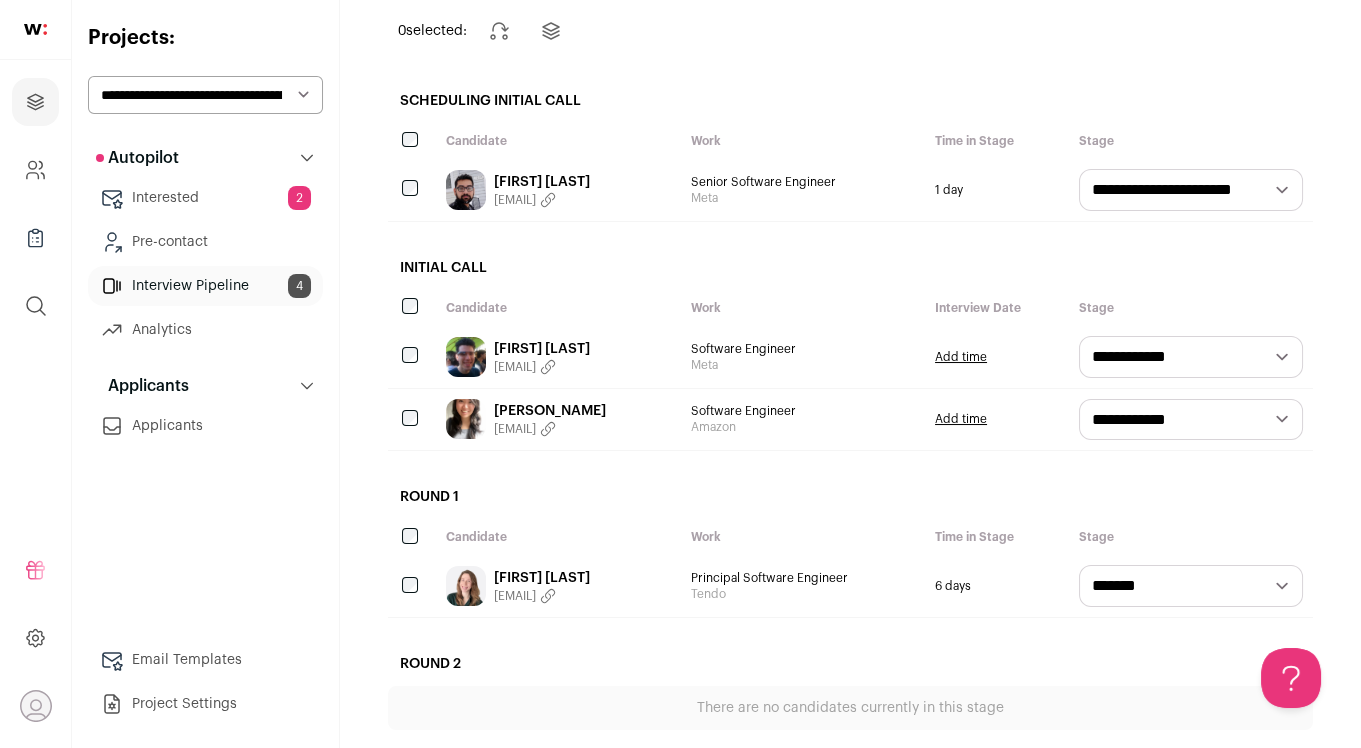 click on "Add time" at bounding box center (961, 419) 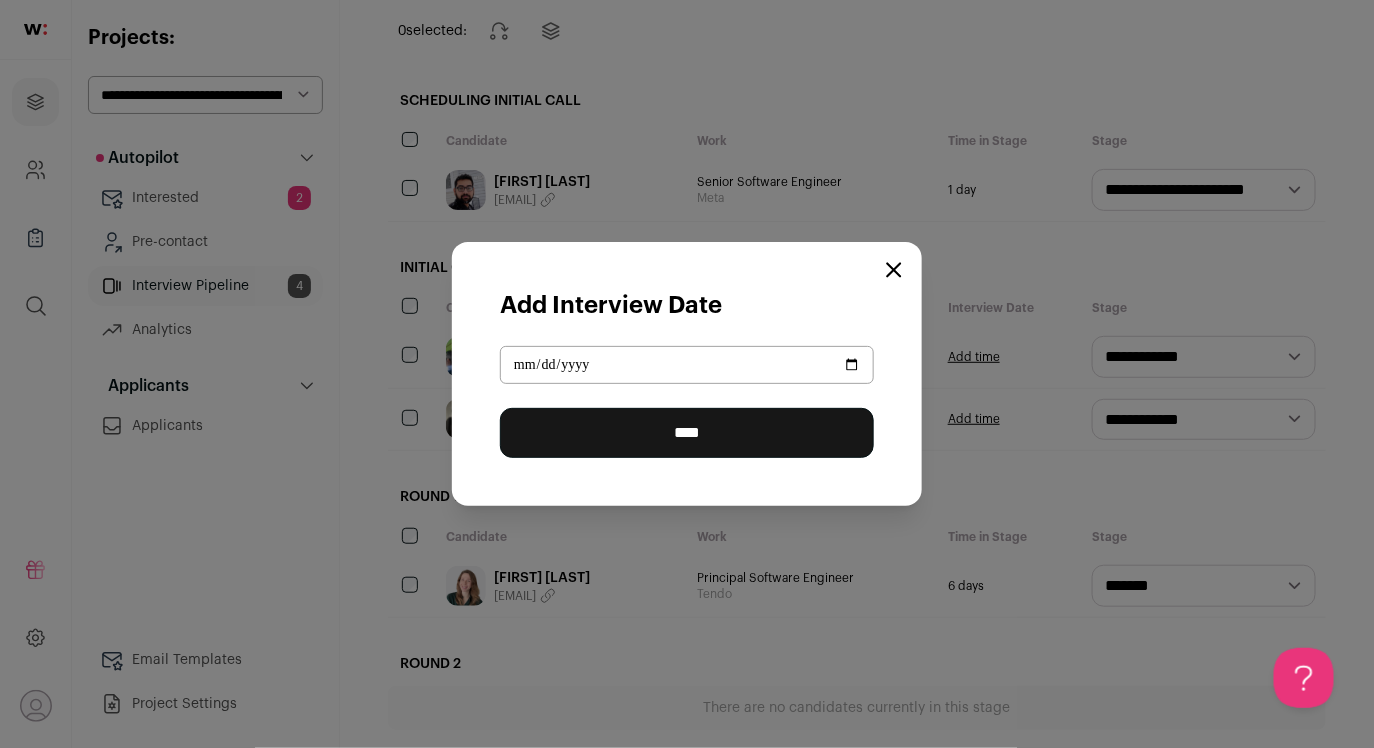 click at bounding box center [687, 365] 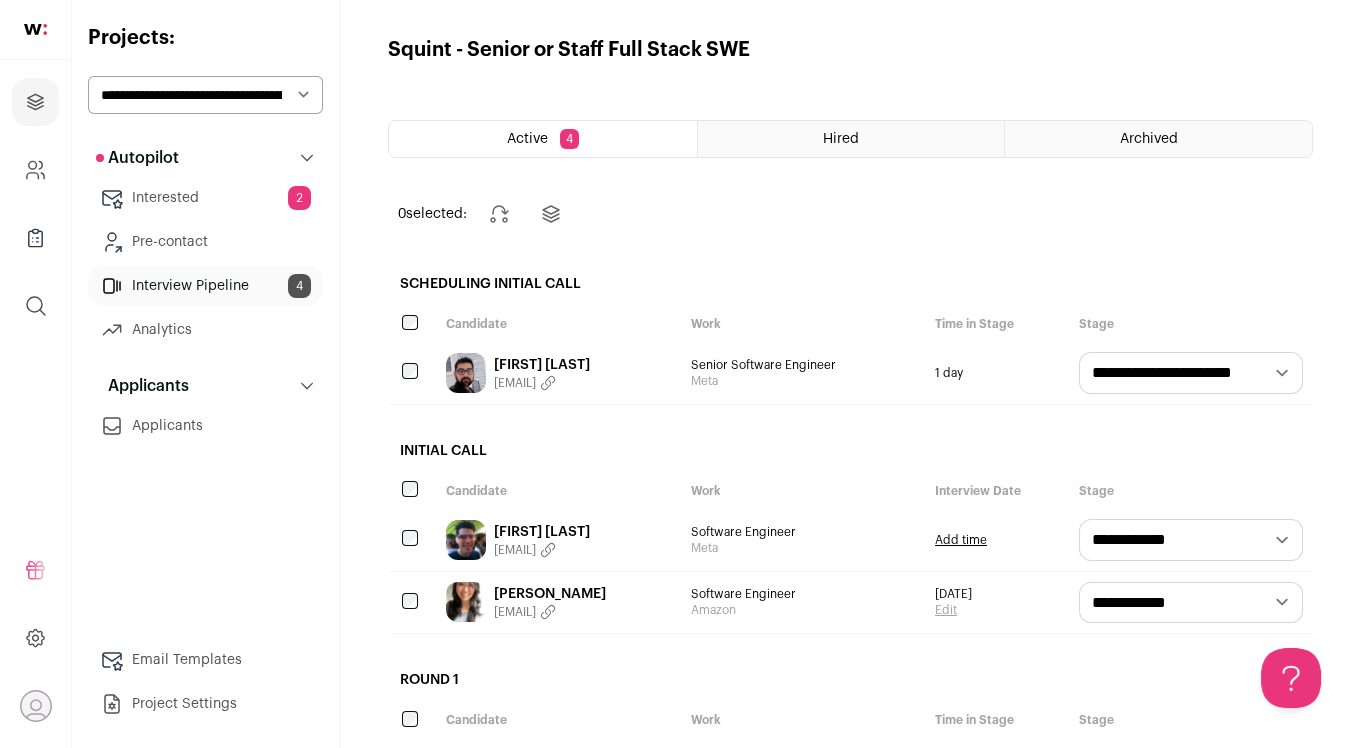 scroll, scrollTop: 0, scrollLeft: 0, axis: both 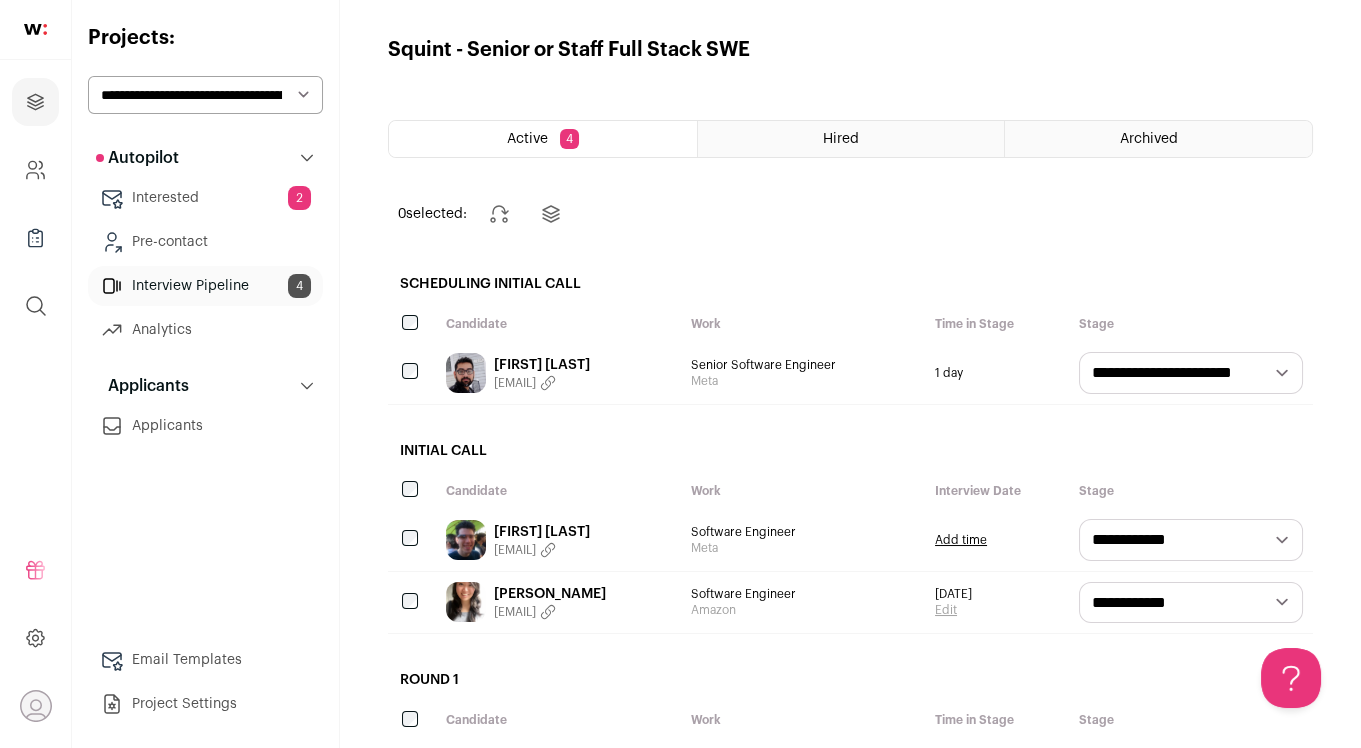 click on "**********" at bounding box center (205, 95) 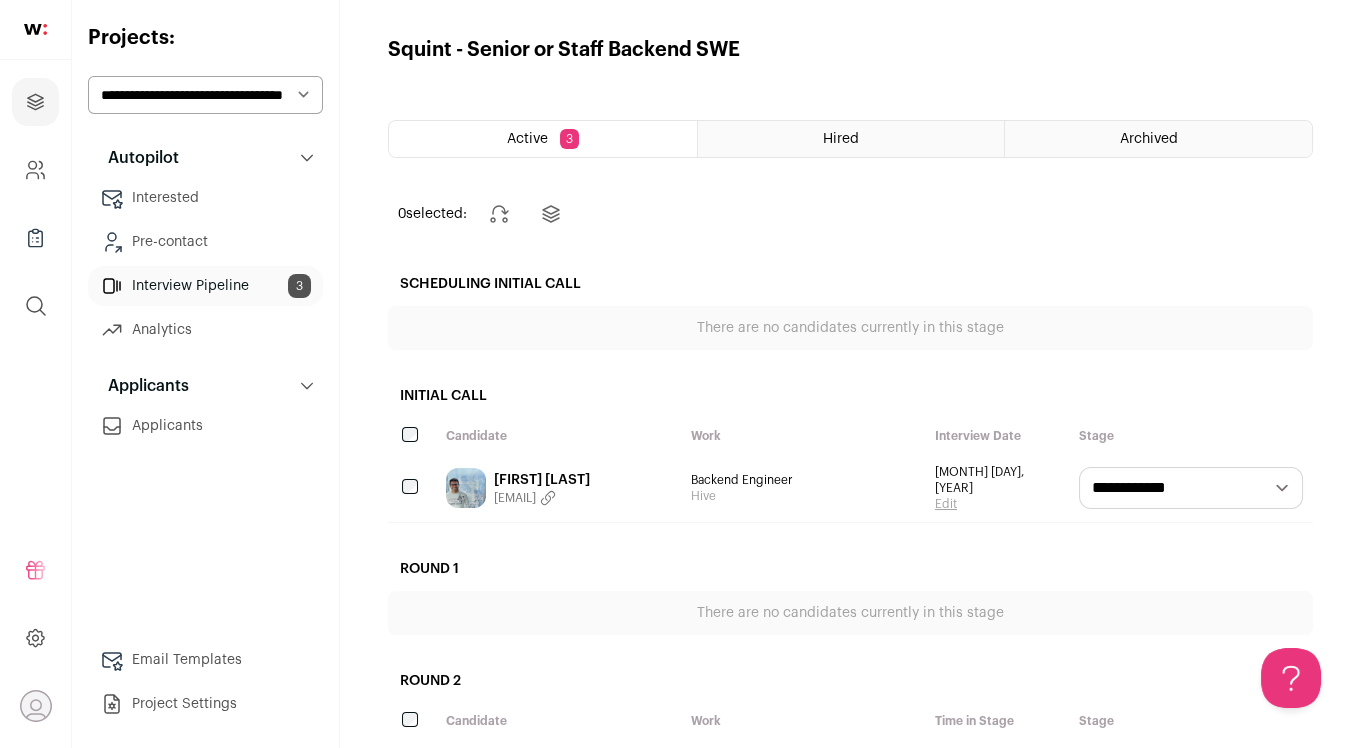 scroll, scrollTop: 0, scrollLeft: 0, axis: both 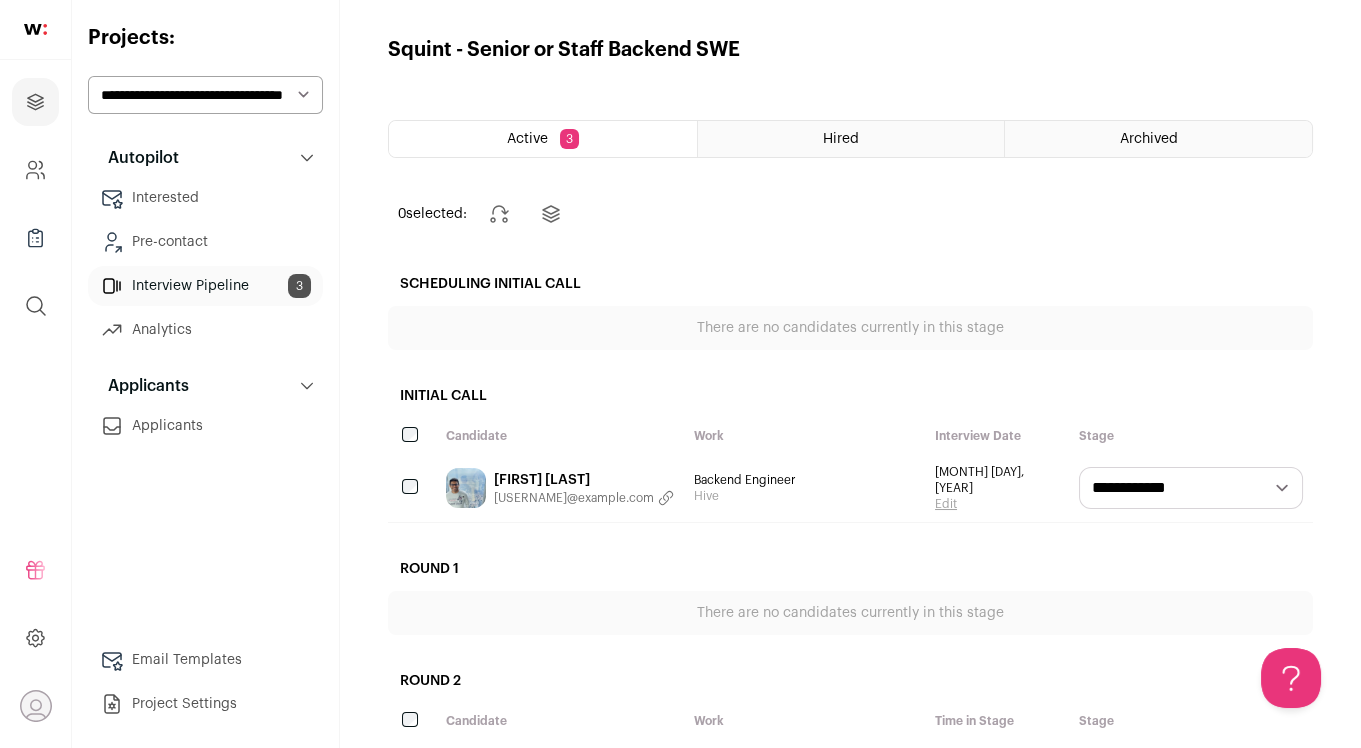select on "*****" 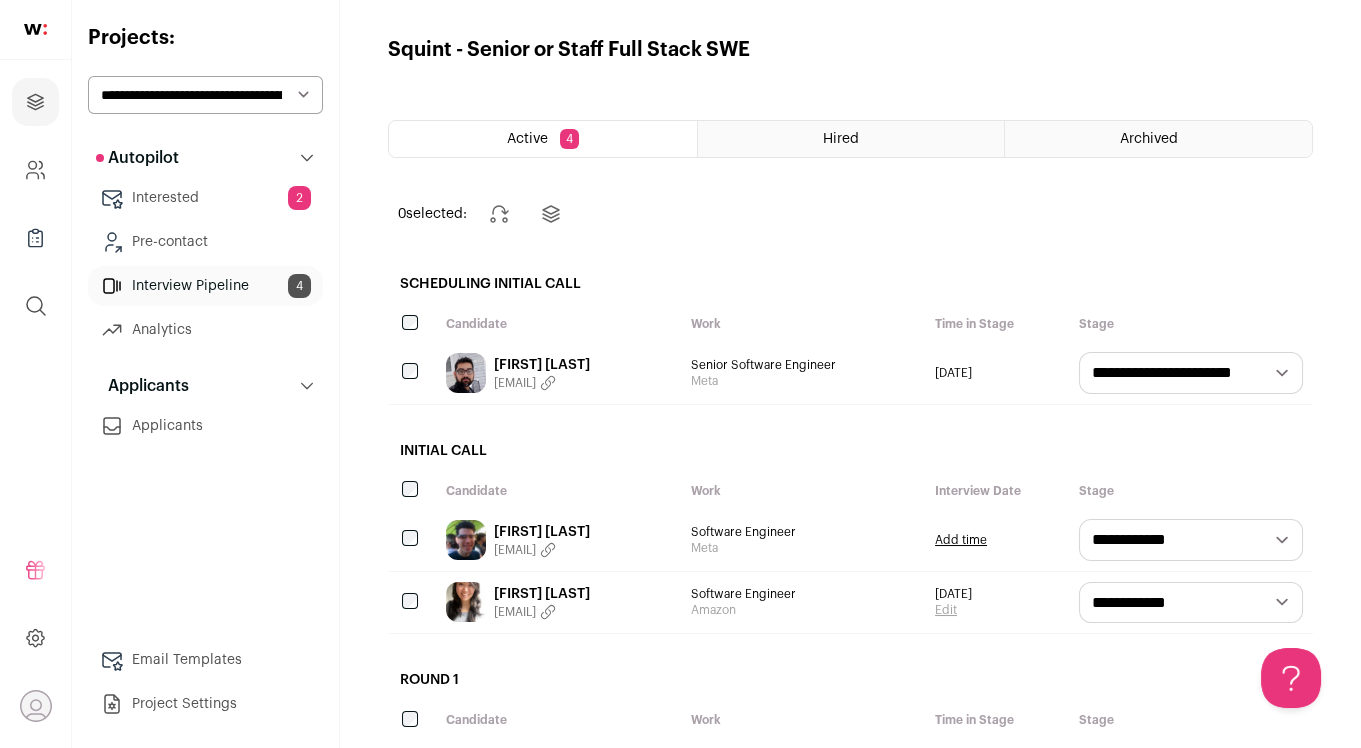 scroll, scrollTop: 0, scrollLeft: 0, axis: both 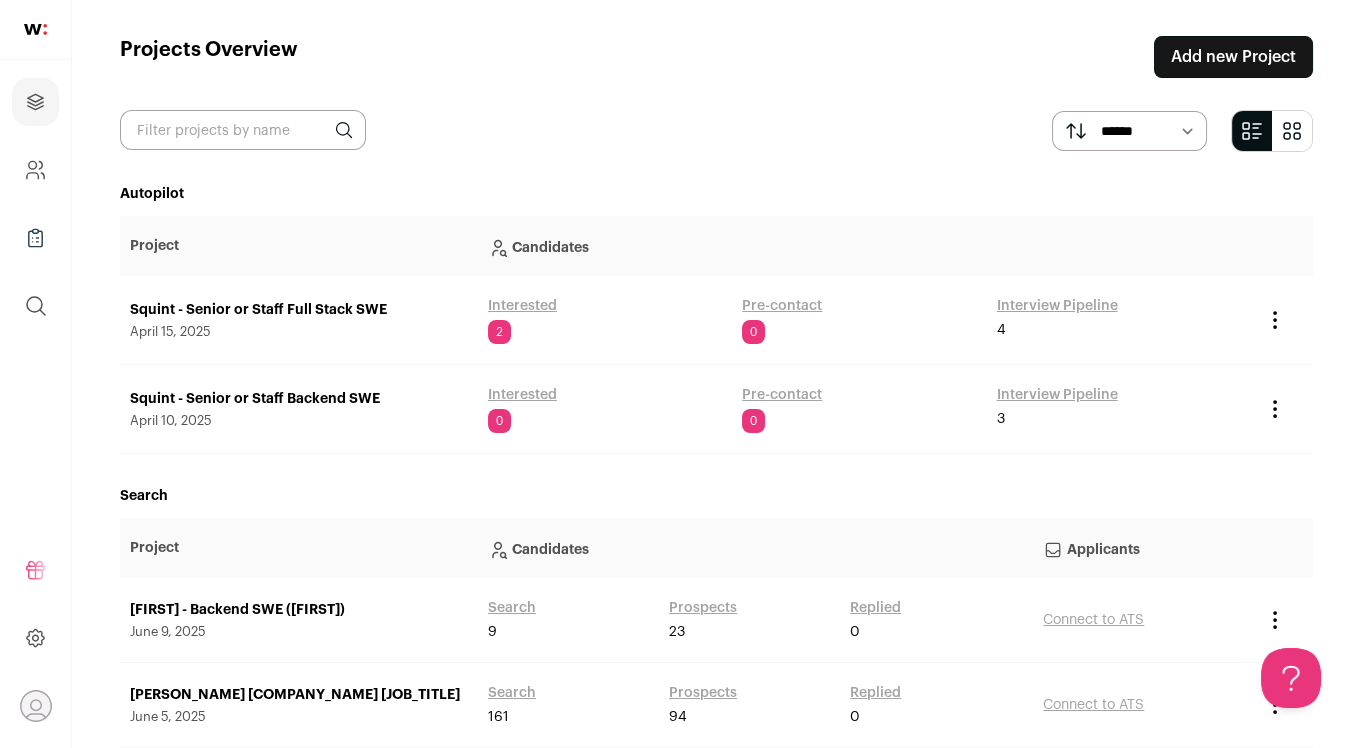 click on "Interview Pipeline" at bounding box center (1057, 306) 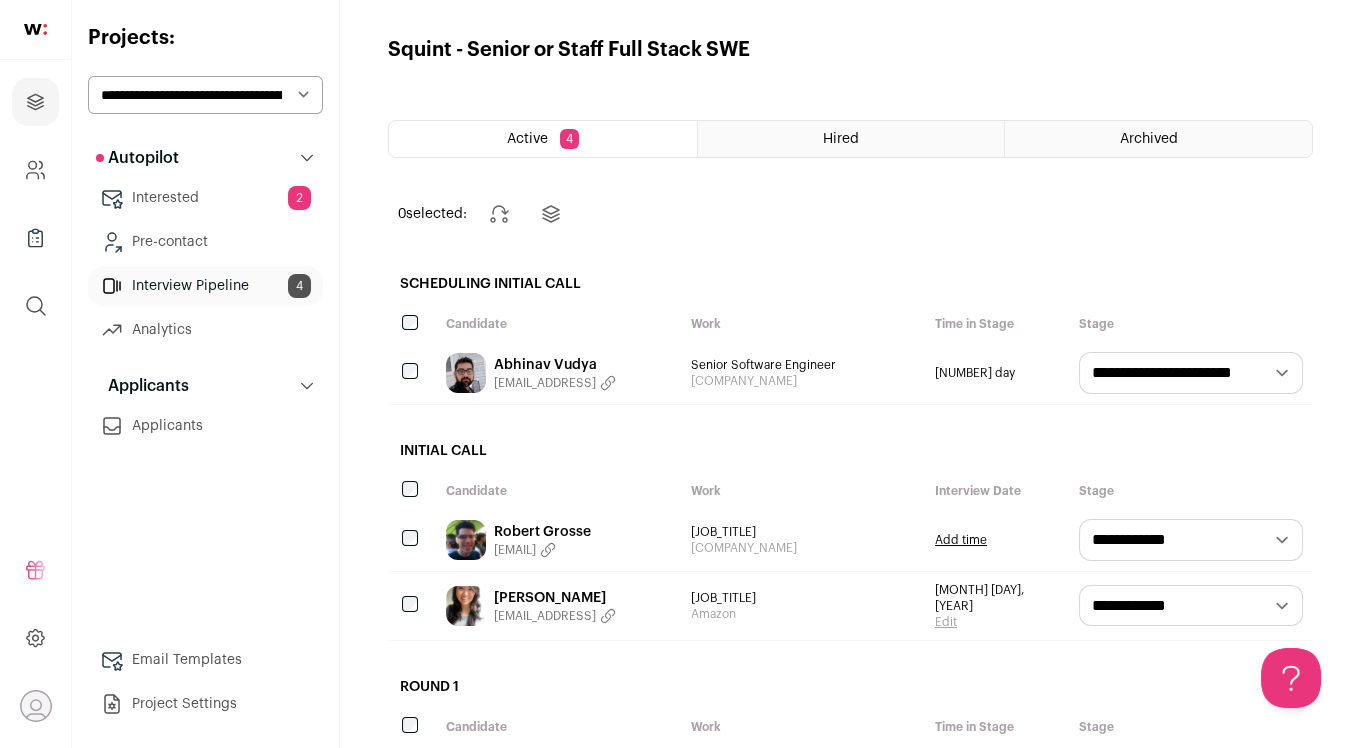 scroll, scrollTop: 0, scrollLeft: 0, axis: both 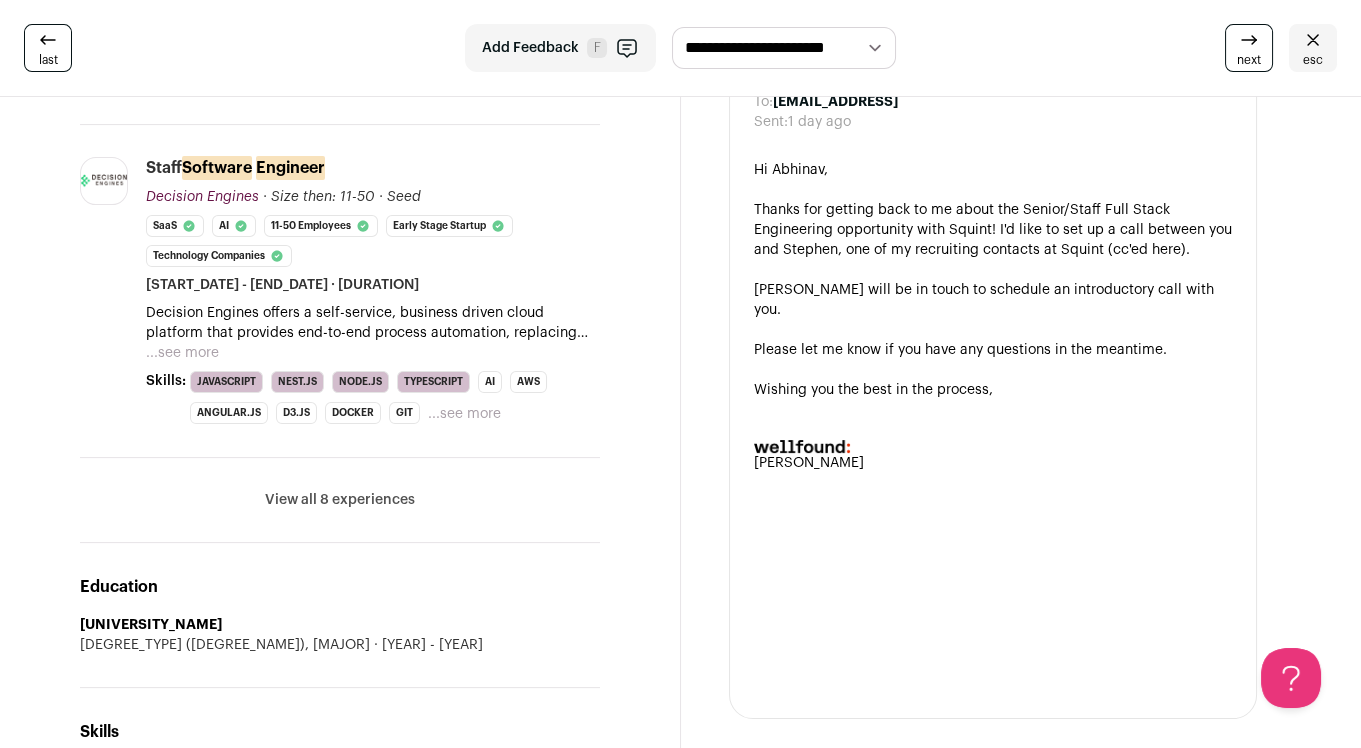 click on "View all 8 experiences" at bounding box center (340, 500) 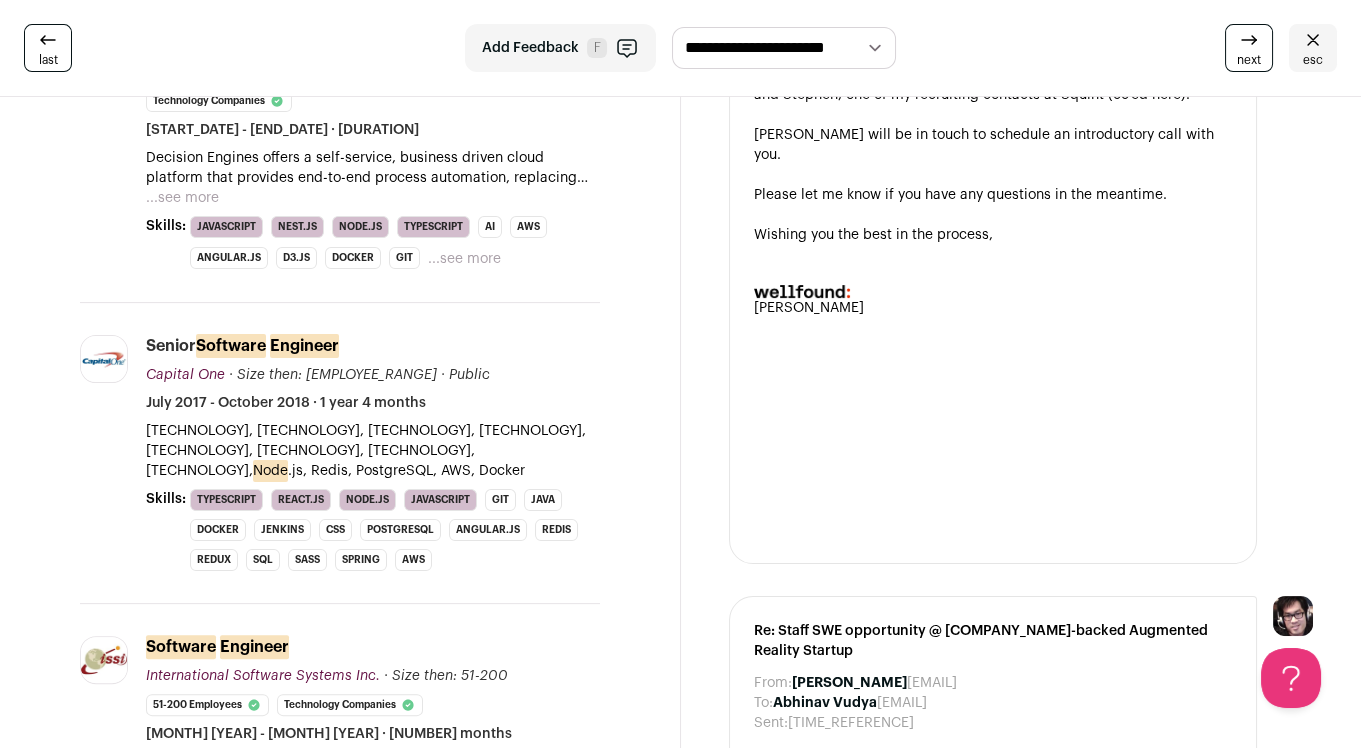 scroll, scrollTop: 1251, scrollLeft: 0, axis: vertical 